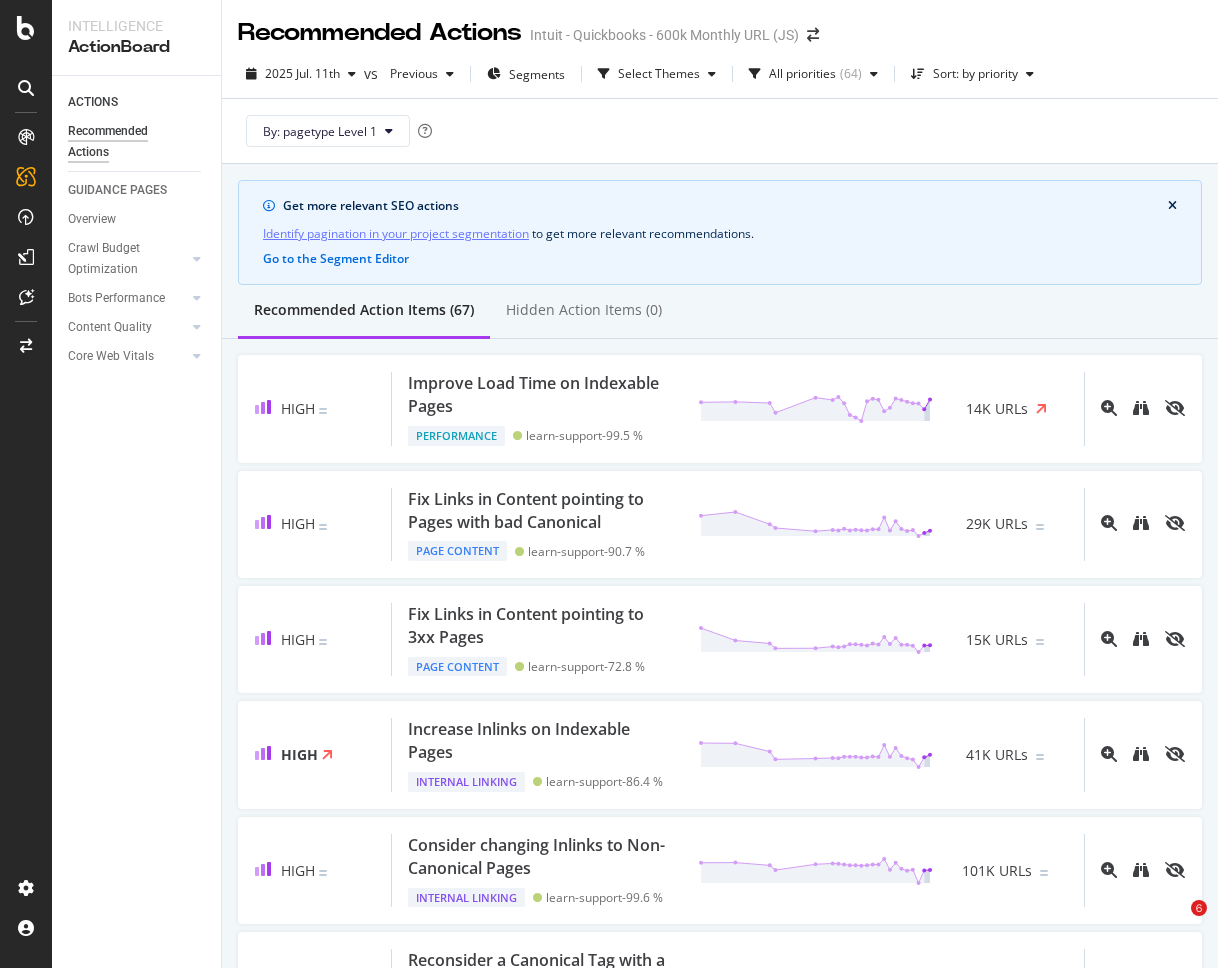 scroll, scrollTop: 0, scrollLeft: 0, axis: both 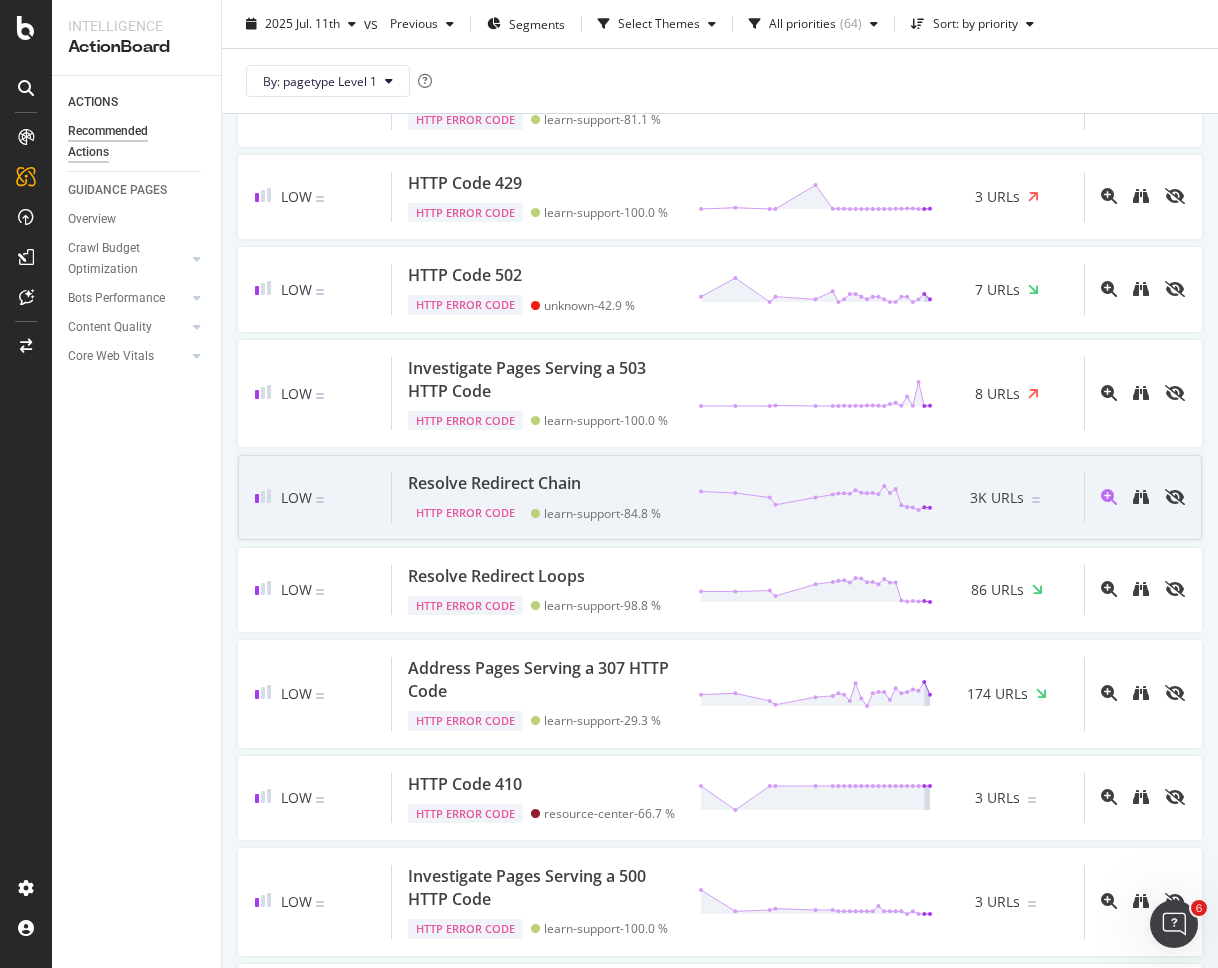 click on "Resolve Redirect Chain" at bounding box center [494, 483] 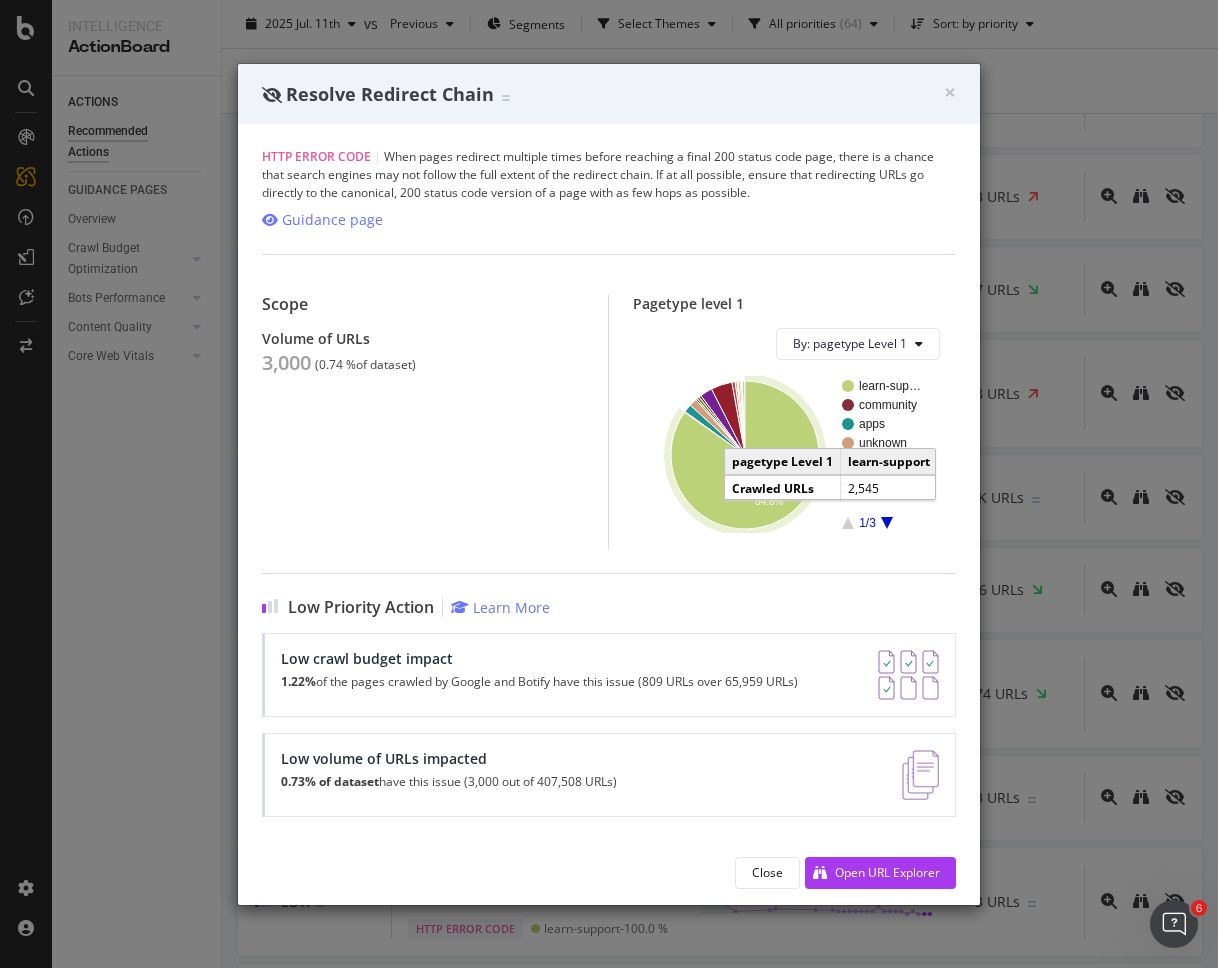 click 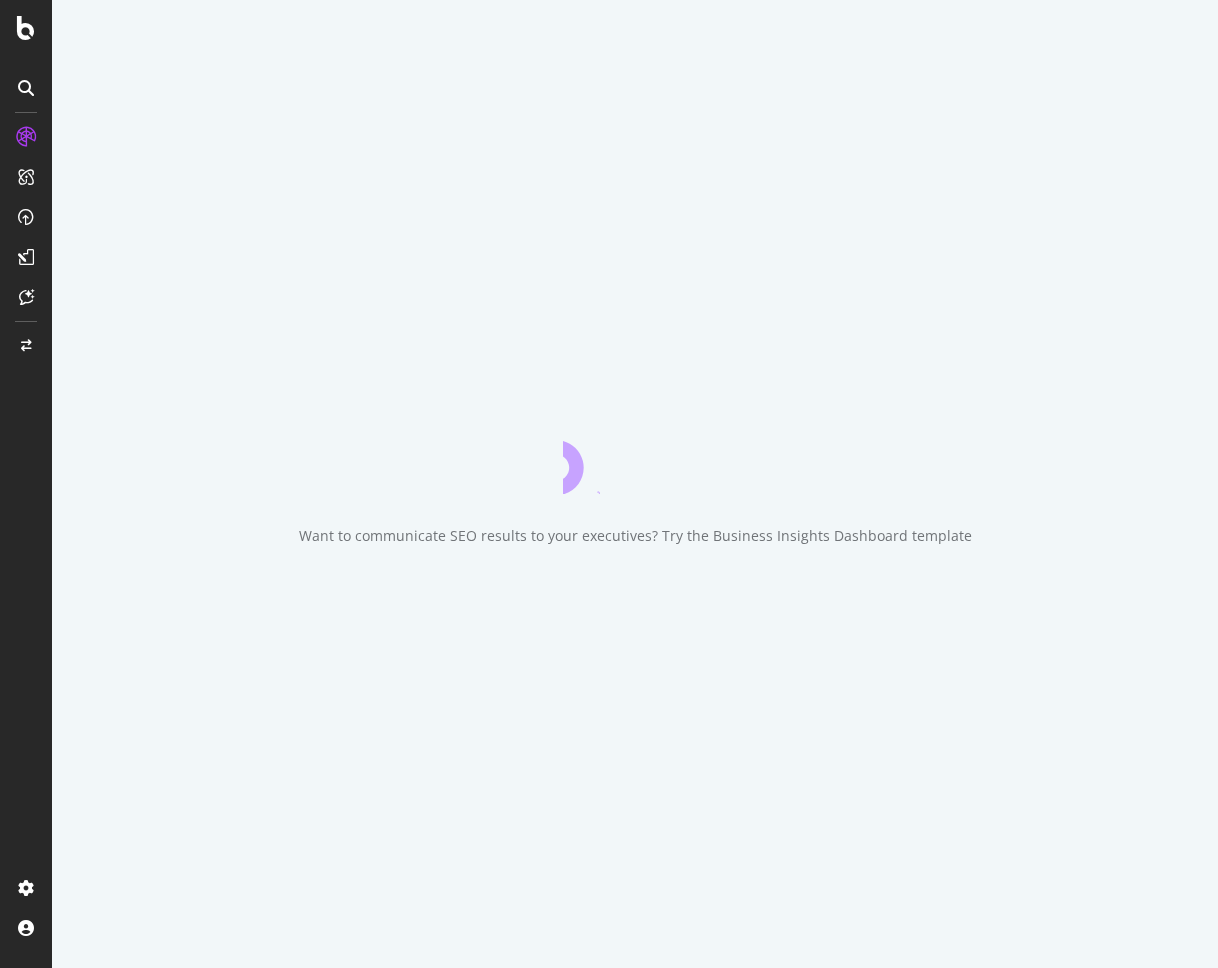 scroll, scrollTop: 0, scrollLeft: 0, axis: both 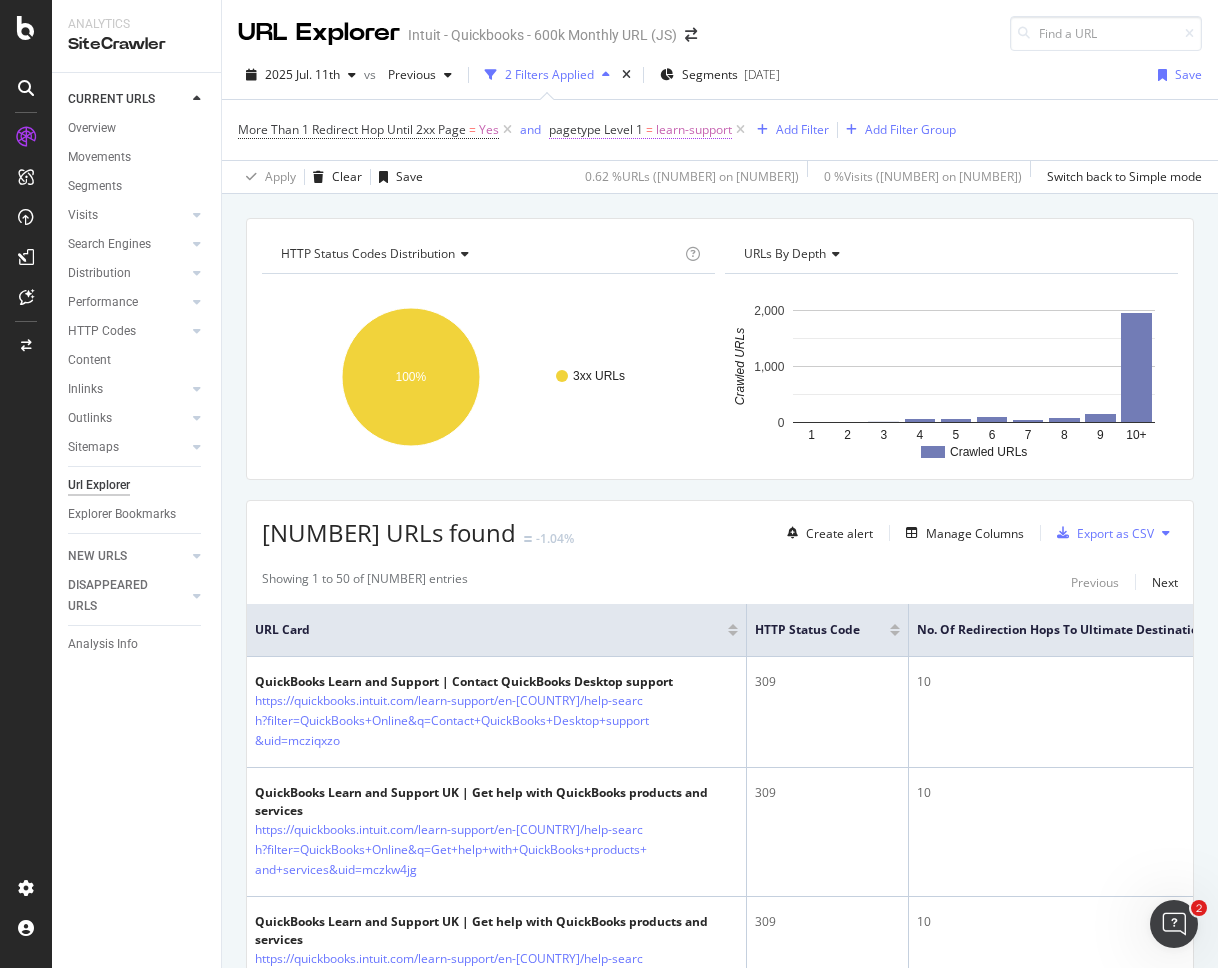 click on "pagetype Level 1   =     learn-support" at bounding box center [640, 130] 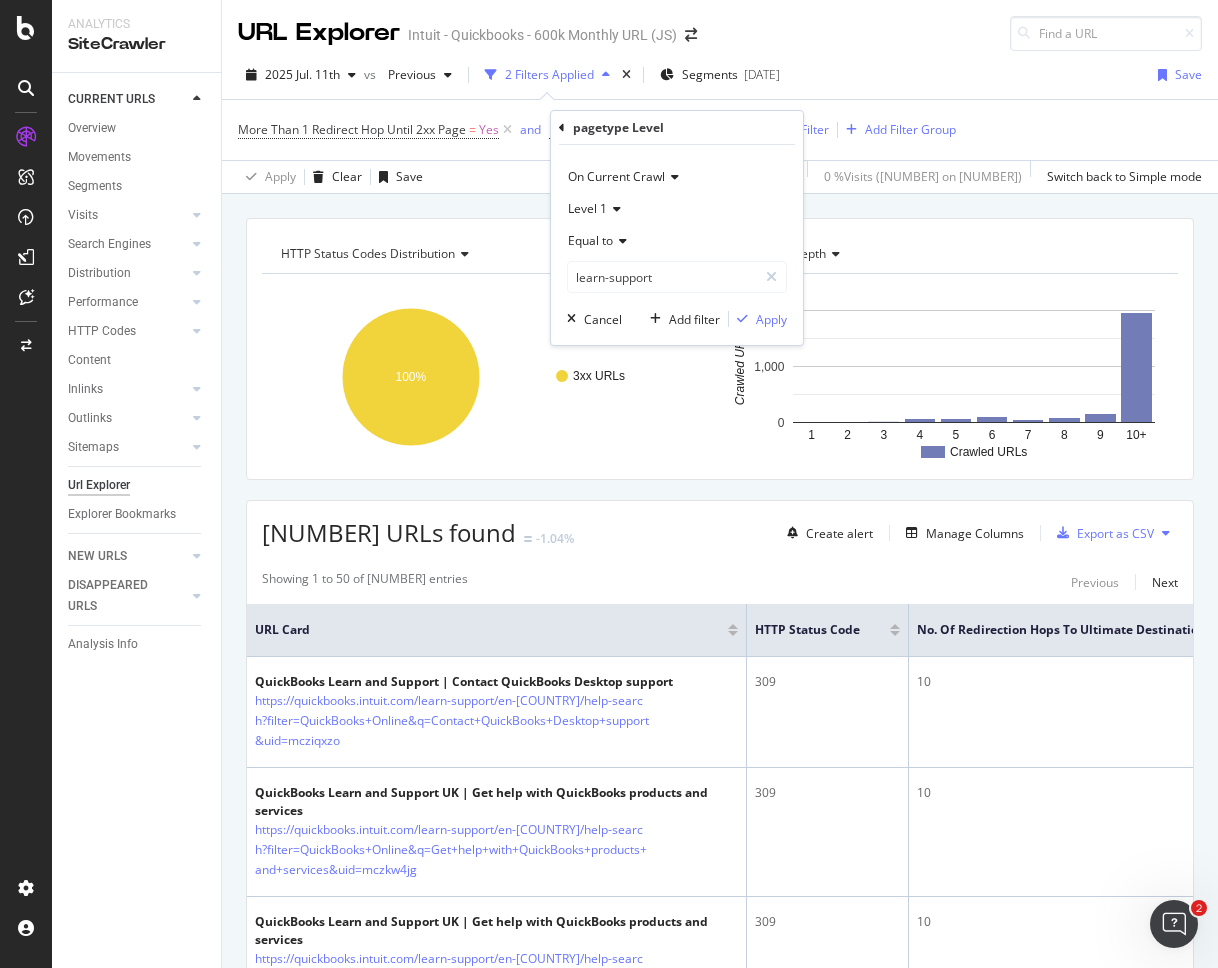 click on "Equal to" at bounding box center [677, 241] 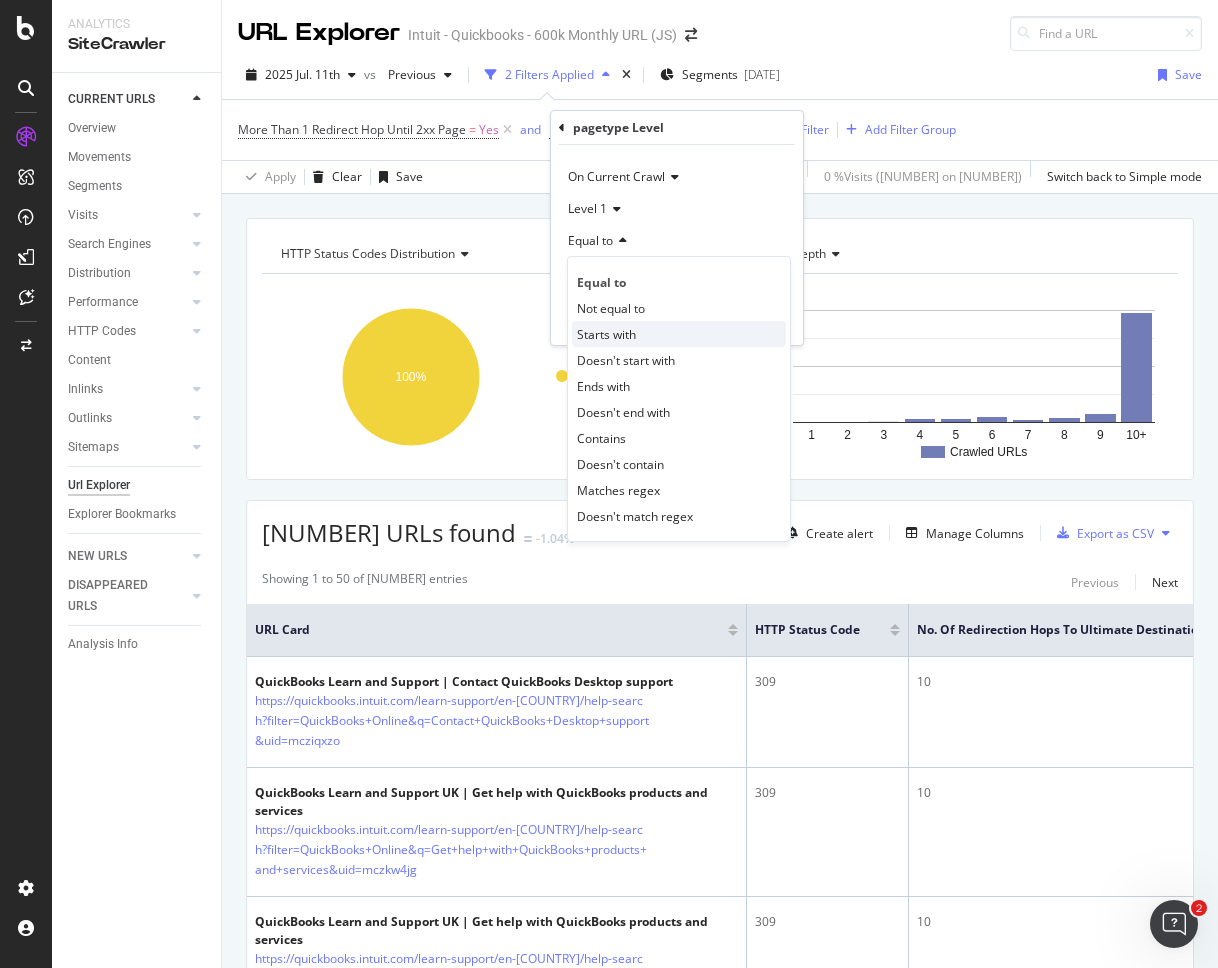 click on "Starts with" at bounding box center (606, 334) 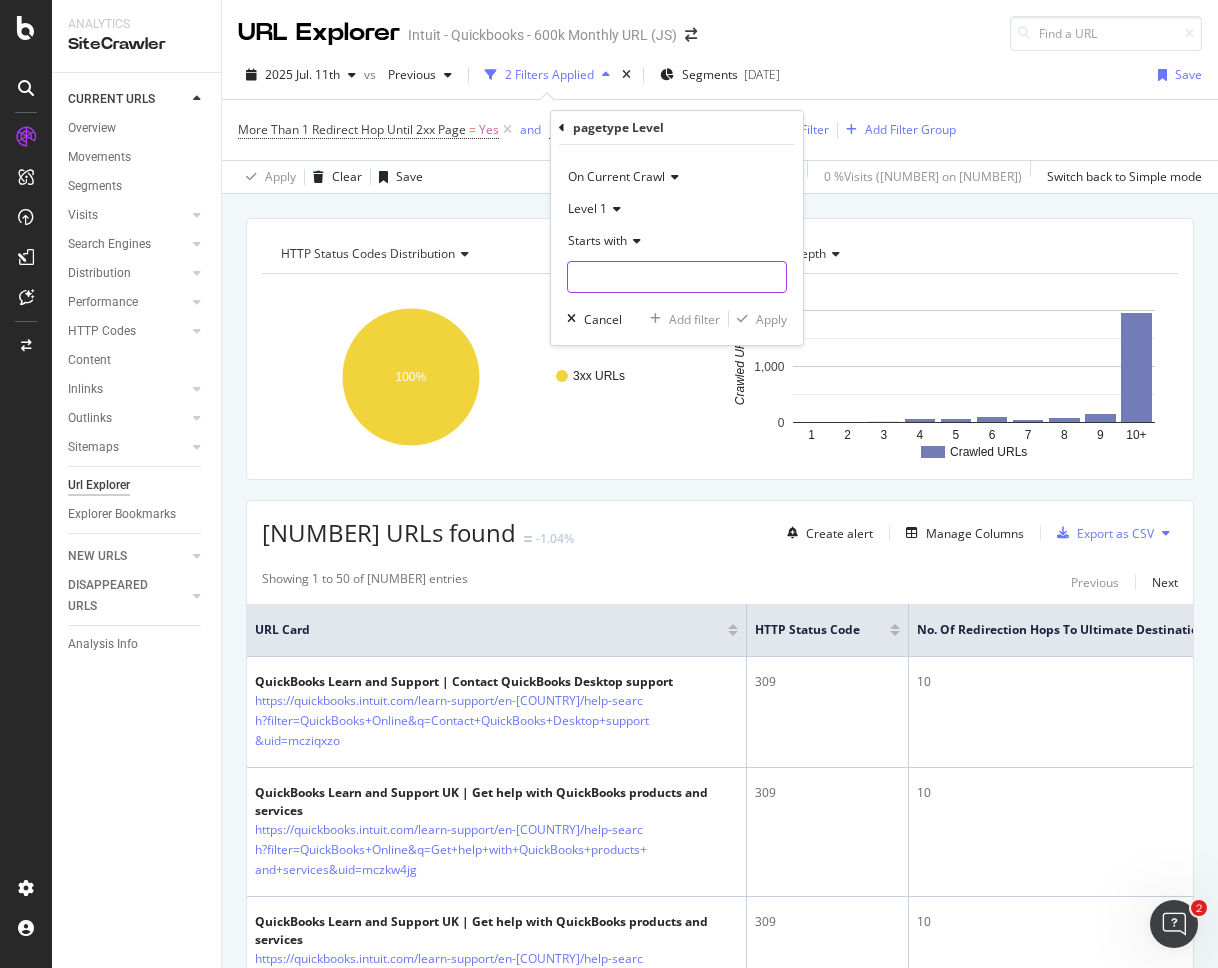 click at bounding box center (677, 277) 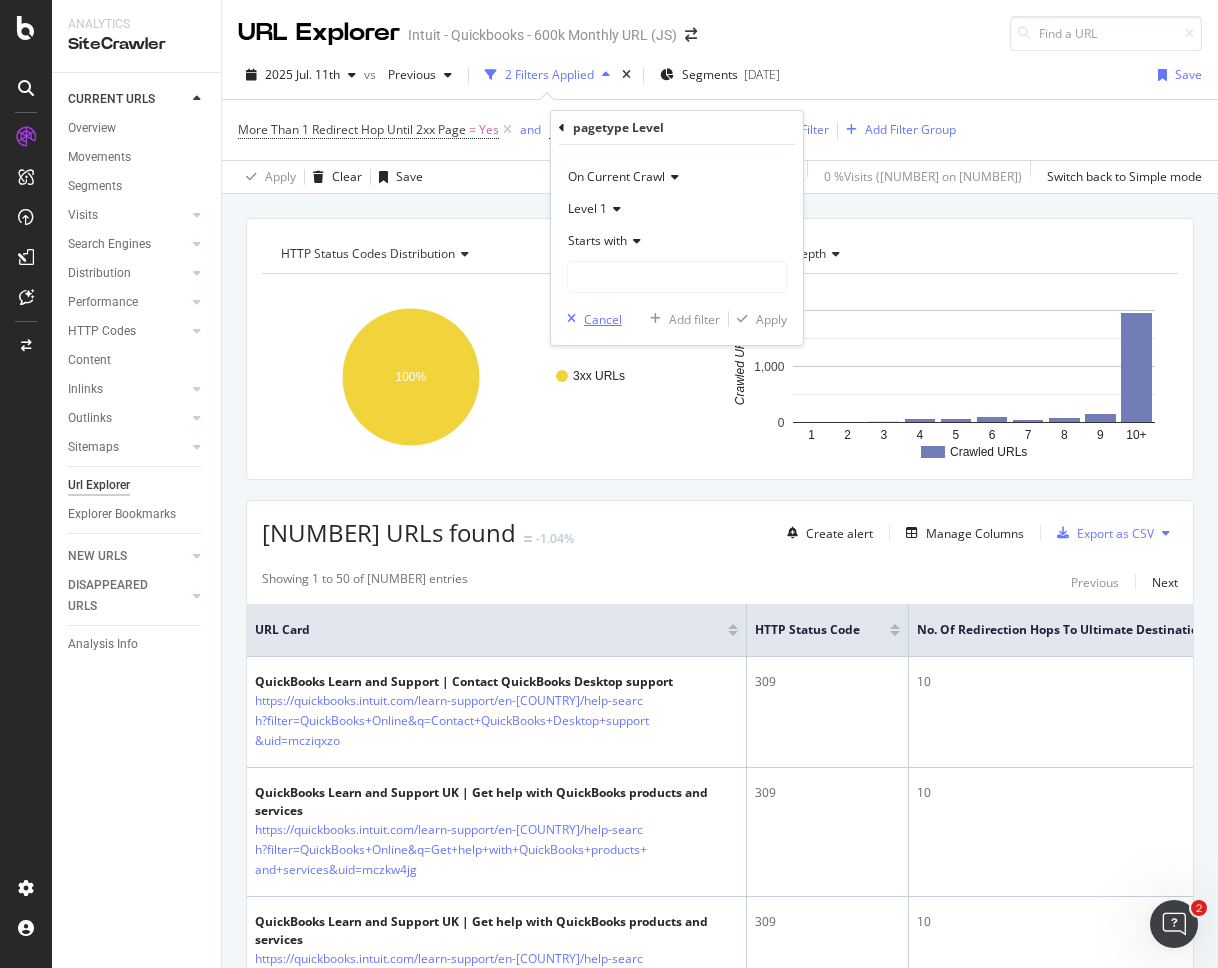 click on "Cancel" at bounding box center (603, 319) 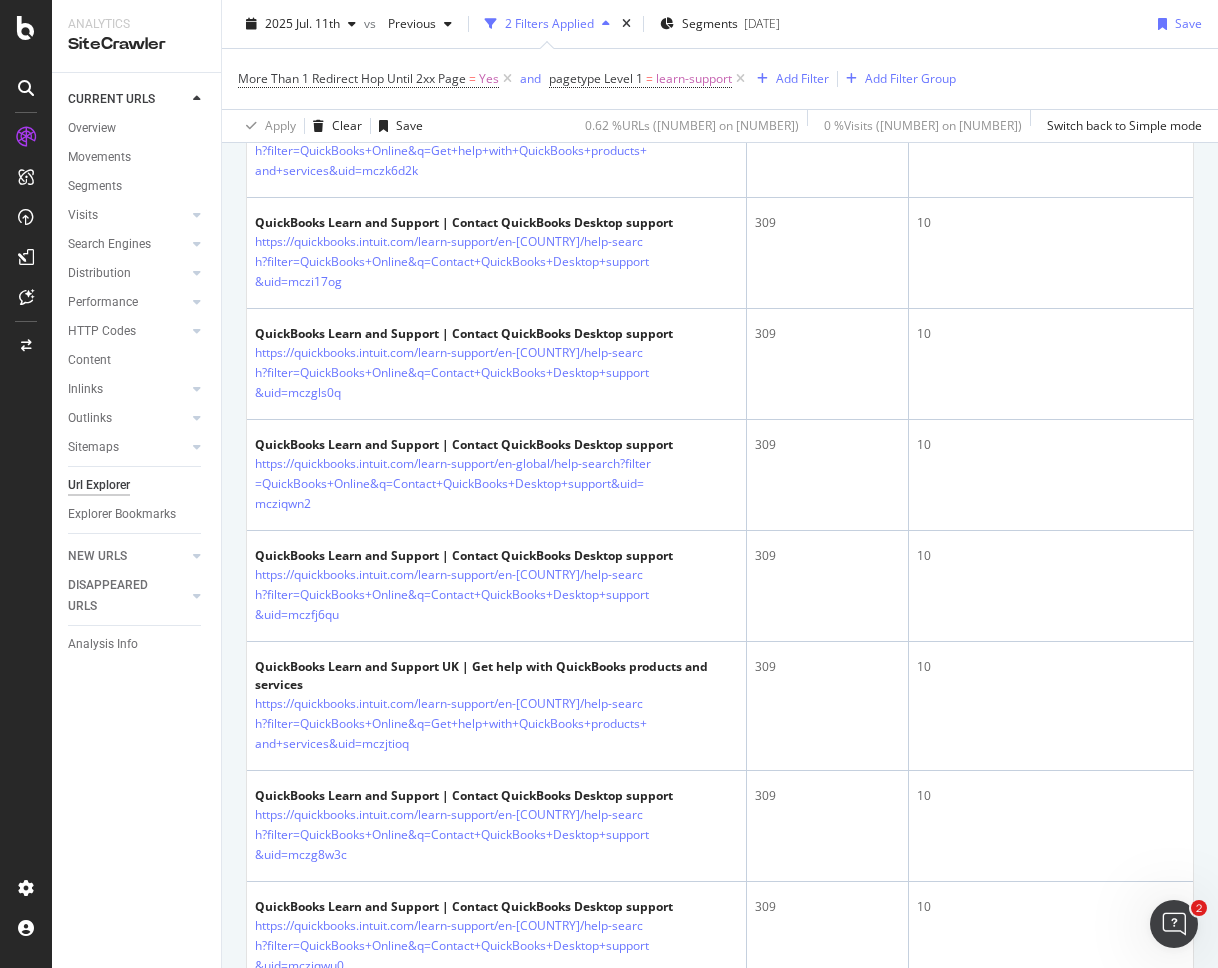 scroll, scrollTop: 4096, scrollLeft: 0, axis: vertical 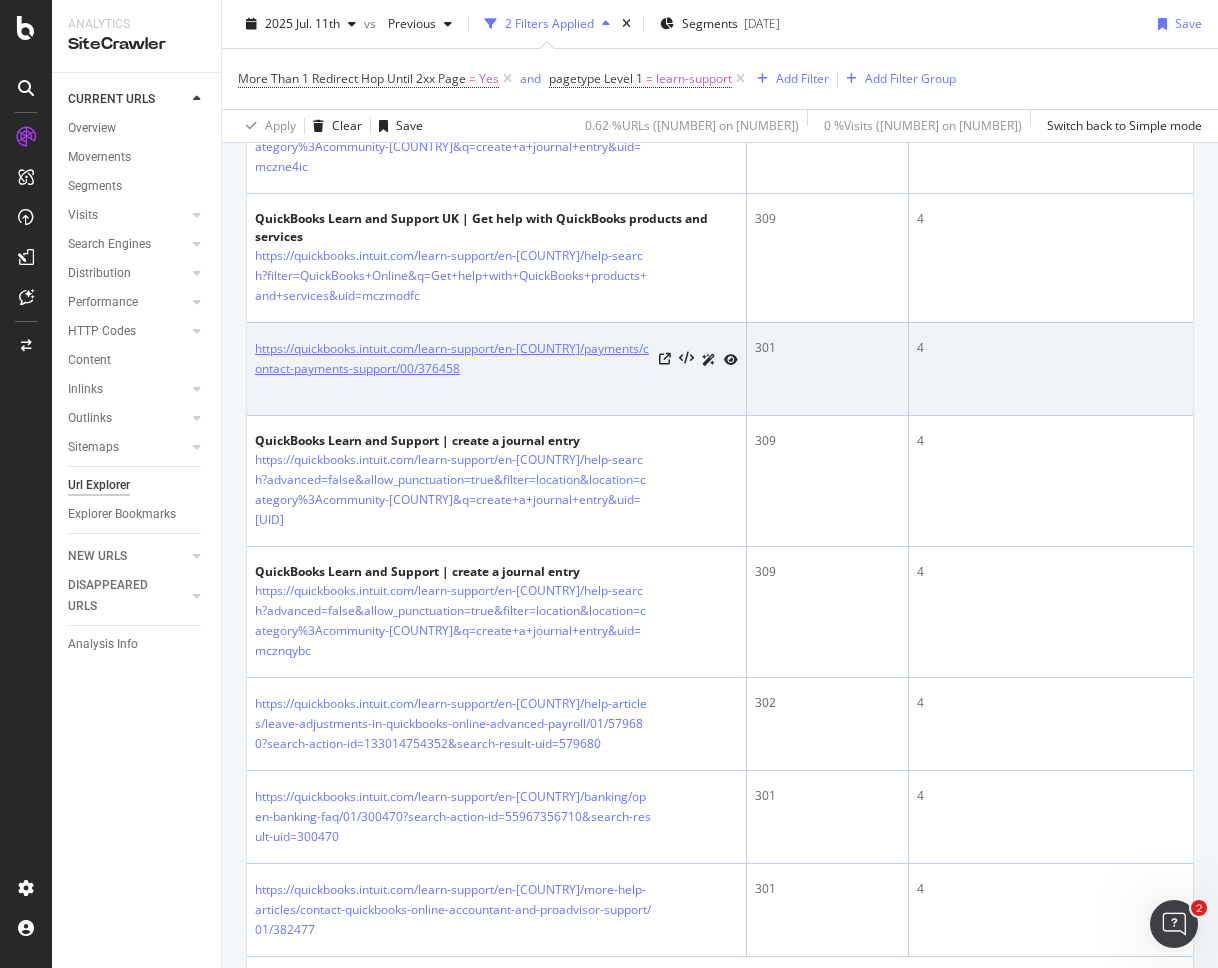 click on "https://quickbooks.intuit.com/learn-support/en-[COUNTRY]/payments/contact-payments-support/00/376458" at bounding box center (453, 359) 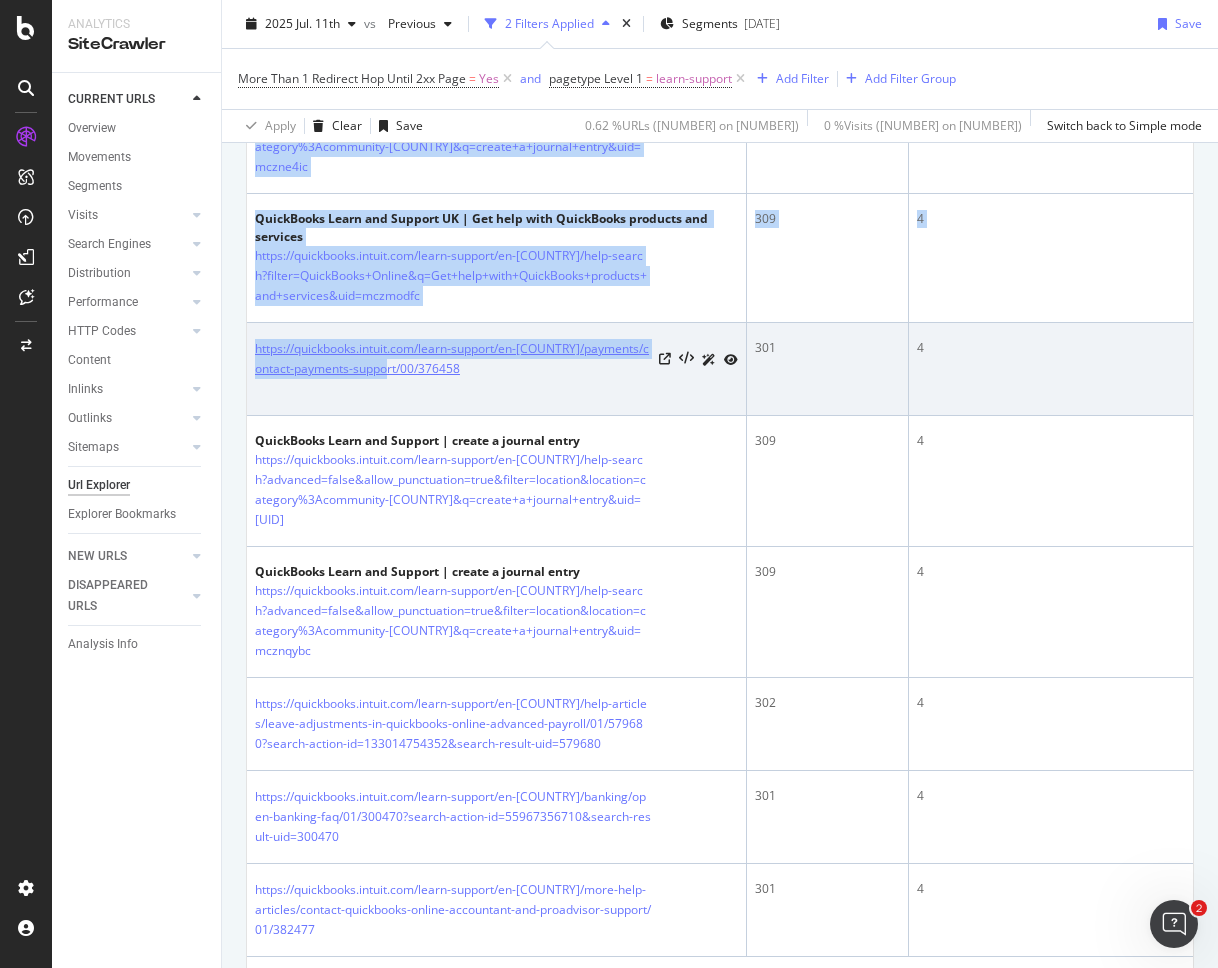drag, startPoint x: 240, startPoint y: 302, endPoint x: 388, endPoint y: 330, distance: 150.62537 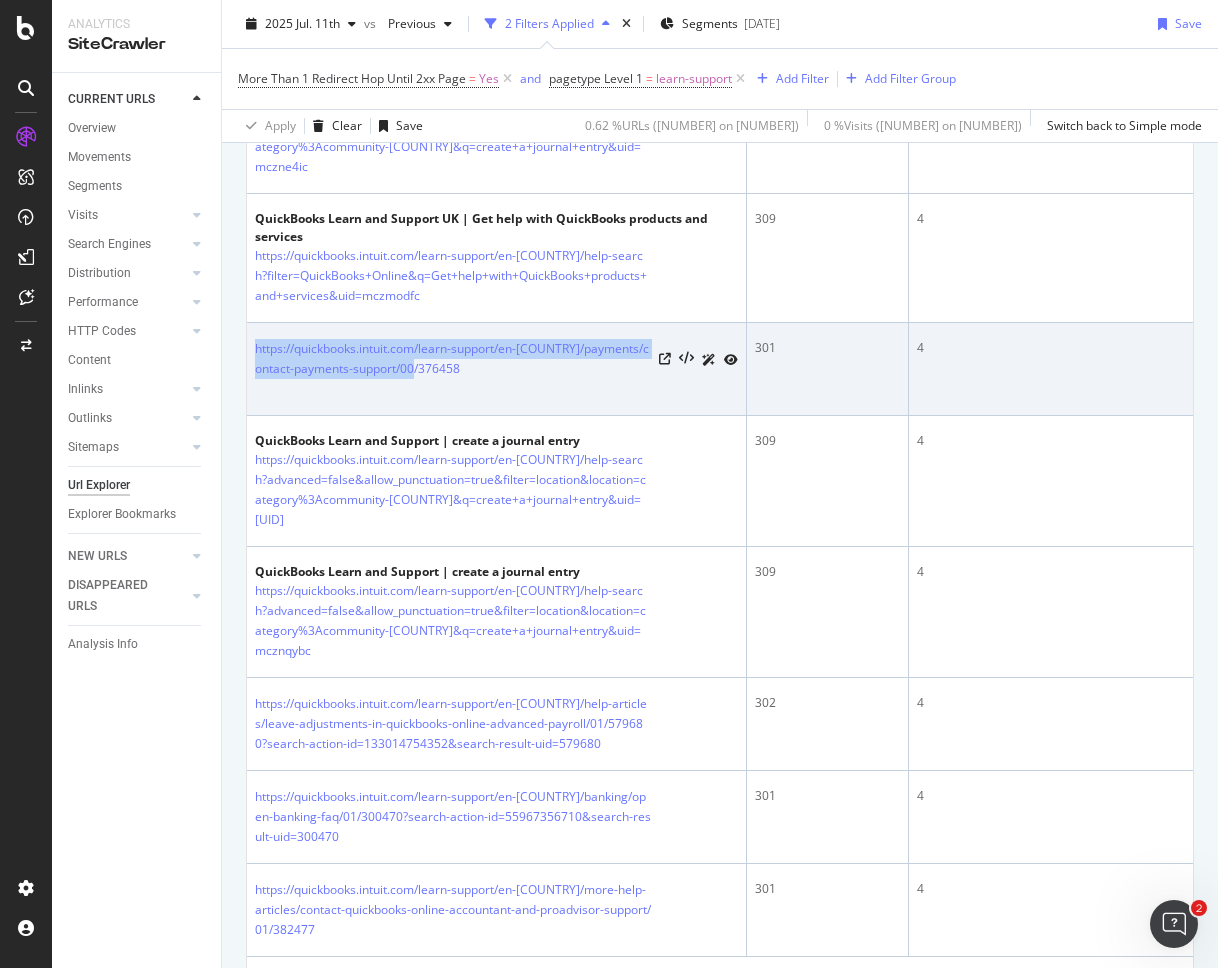 drag, startPoint x: 483, startPoint y: 343, endPoint x: 250, endPoint y: 304, distance: 236.24141 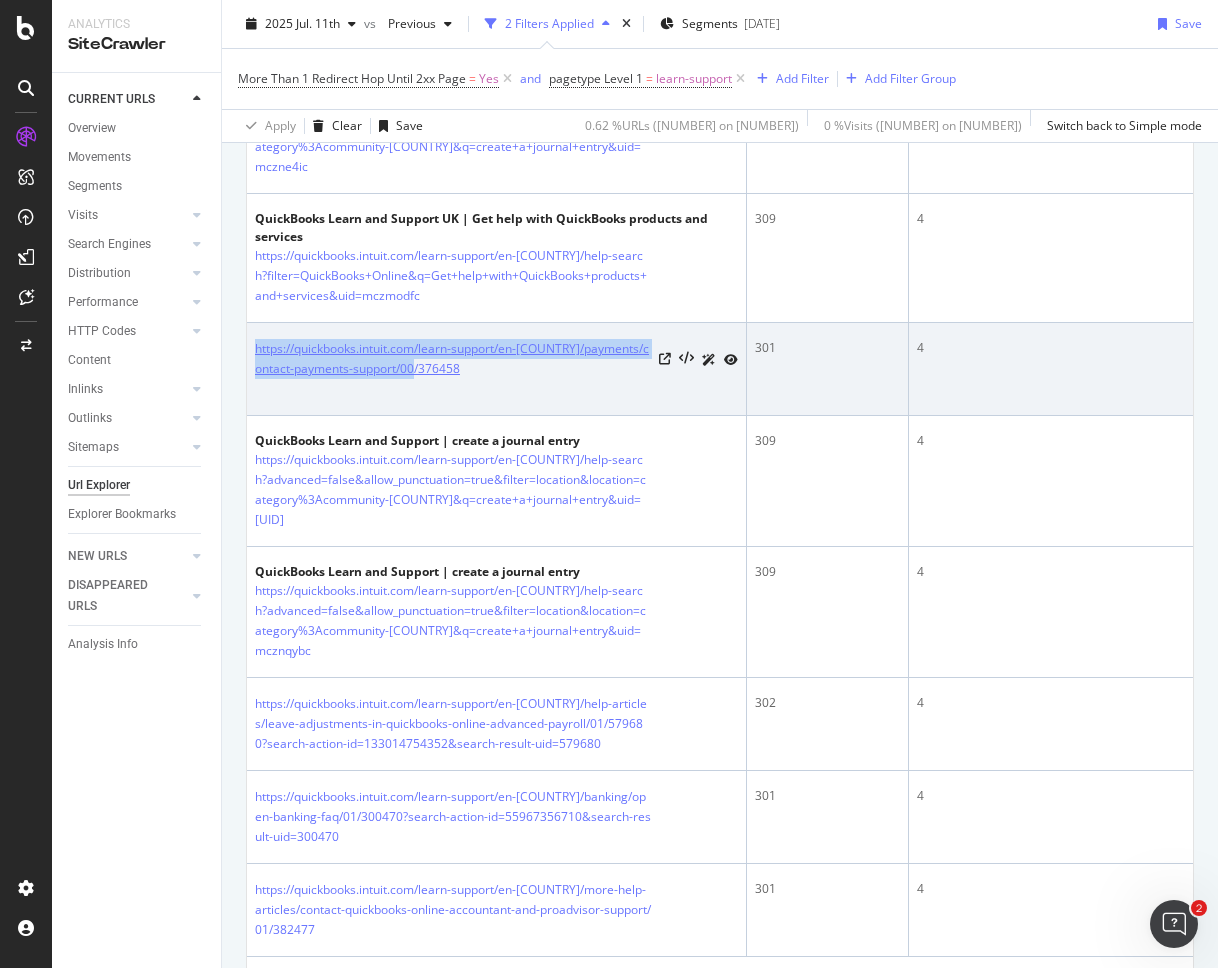 click on "https://quickbooks.intuit.com/learn-support/en-[COUNTRY]/payments/contact-payments-support/00/376458" at bounding box center [453, 359] 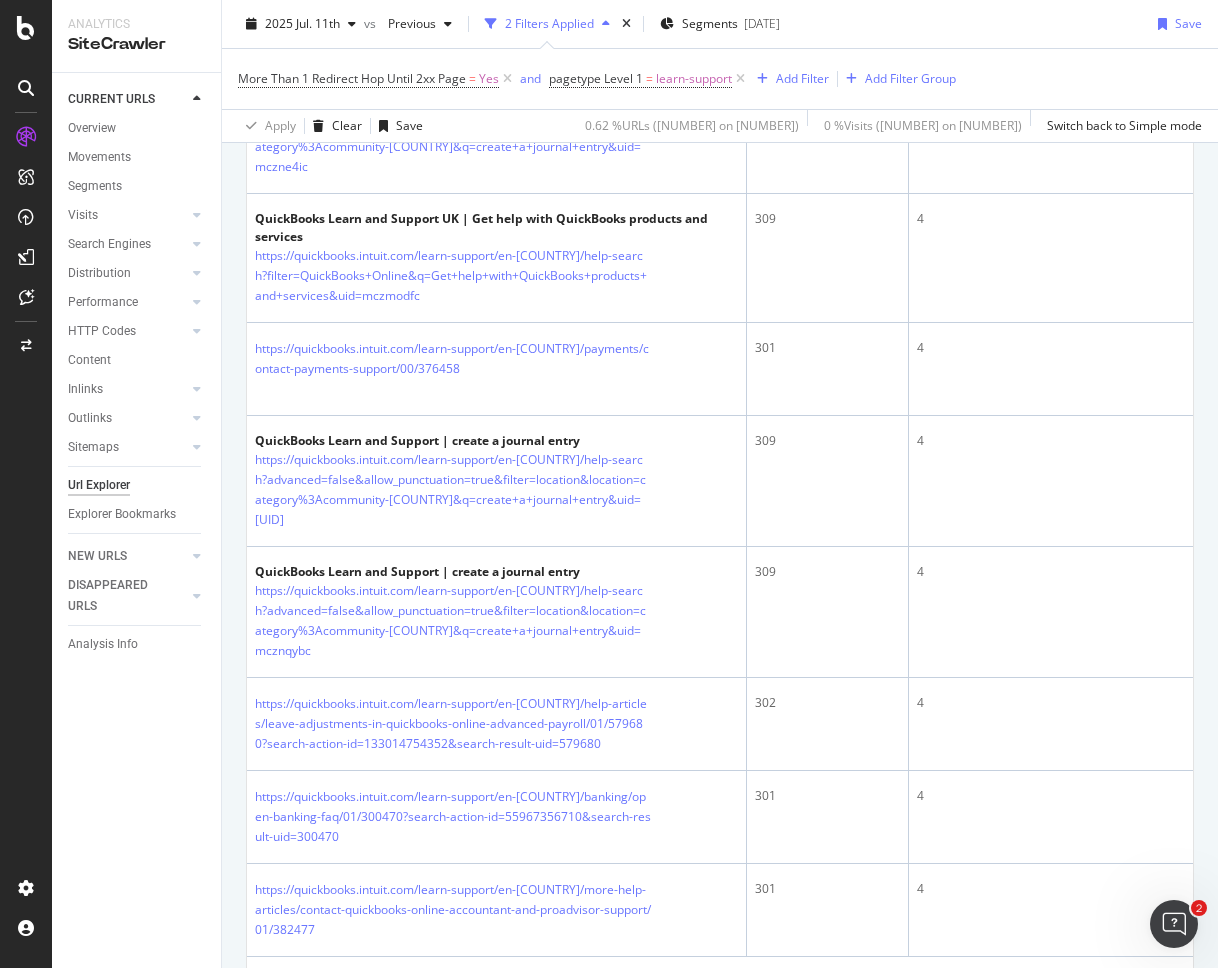 click on "HTTP Status Codes Distribution
Chart (by Value) Table Expand Export as CSV Export as PNG Add to Custom Report
×
Distribution of Crawled URLs by  HTTP Status Code . You don't like error Codes when visiting a website? Search Engines don't like them either. HTTP 2xx corresponds to pages that return content successfully, 3xx to redirected pages, 4xx to client errors (including 404 - Not Found) and 5xx to server errors. Naturally, the goal is to that all URLs return HTTP 200. A significant redirect and error rate is a poor quality indicator, at the website level. It also results in waste of search engine robots crawl resources, and waste of internal link juice on the website.  For information about  network errors (-1xx, in black), click here .
See the    video about the HTTP Codes and Performance sections of the report  in  Botify Academy .
1" at bounding box center (720, -2033) 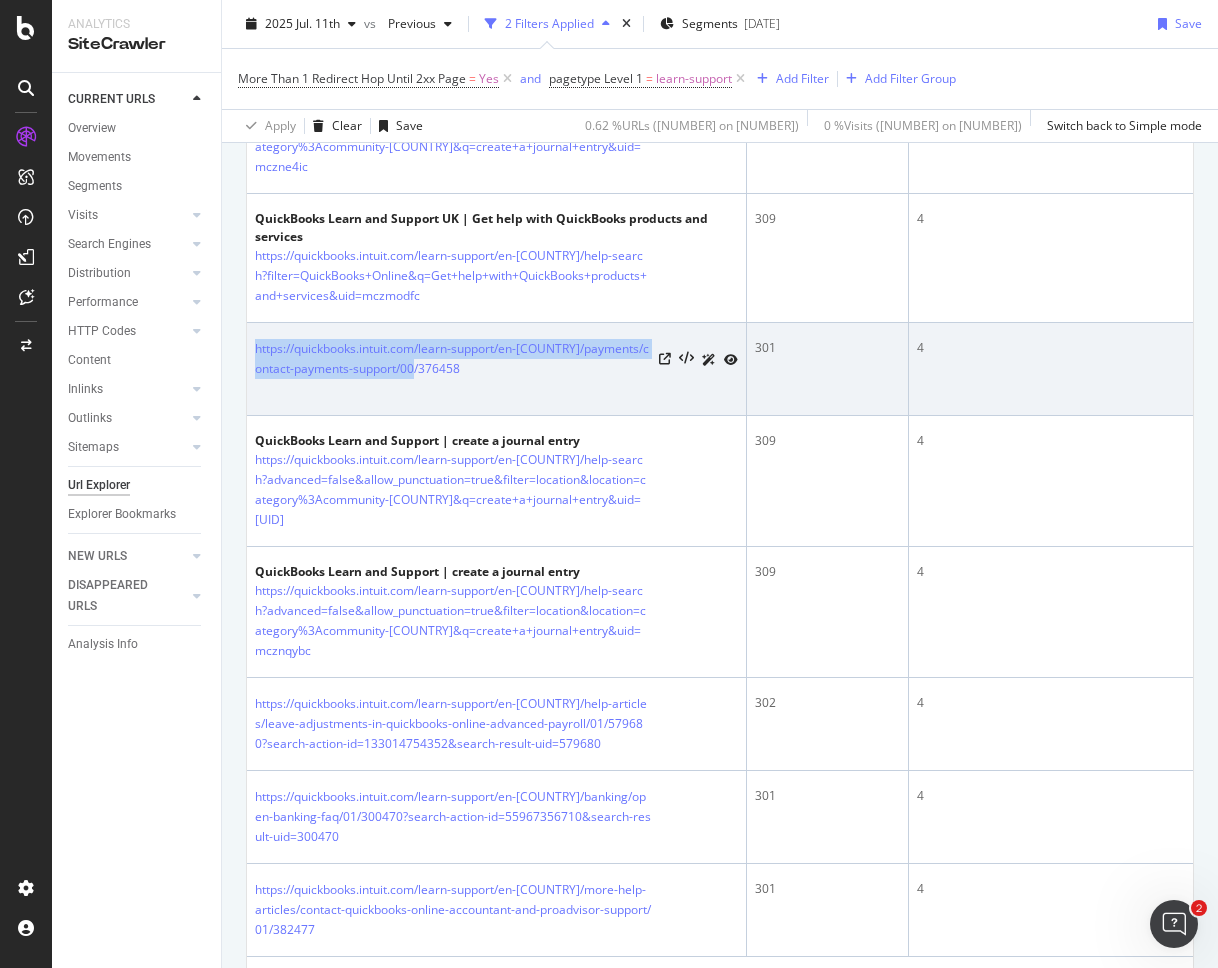 drag, startPoint x: 247, startPoint y: 298, endPoint x: 443, endPoint y: 343, distance: 201.09947 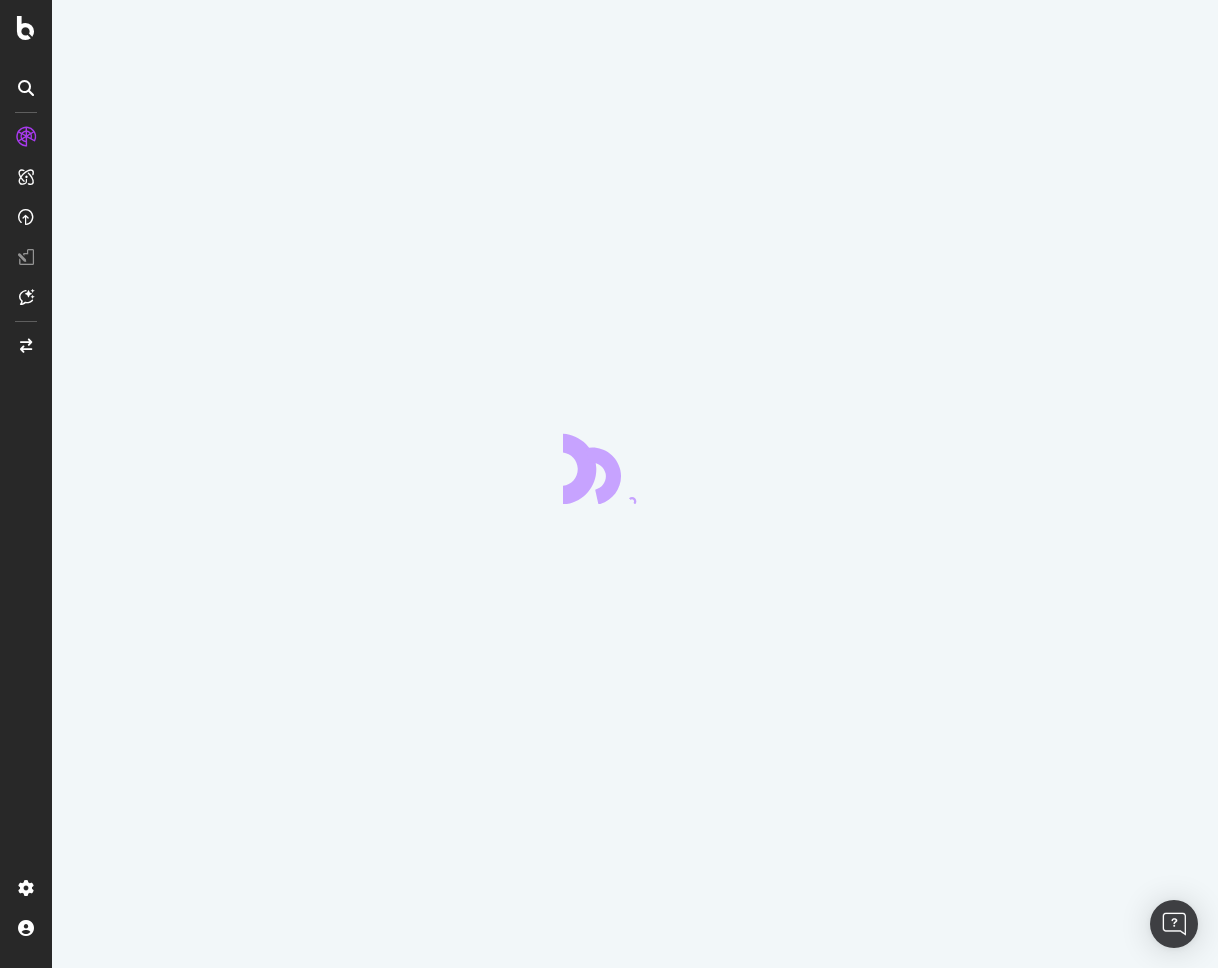 scroll, scrollTop: 0, scrollLeft: 0, axis: both 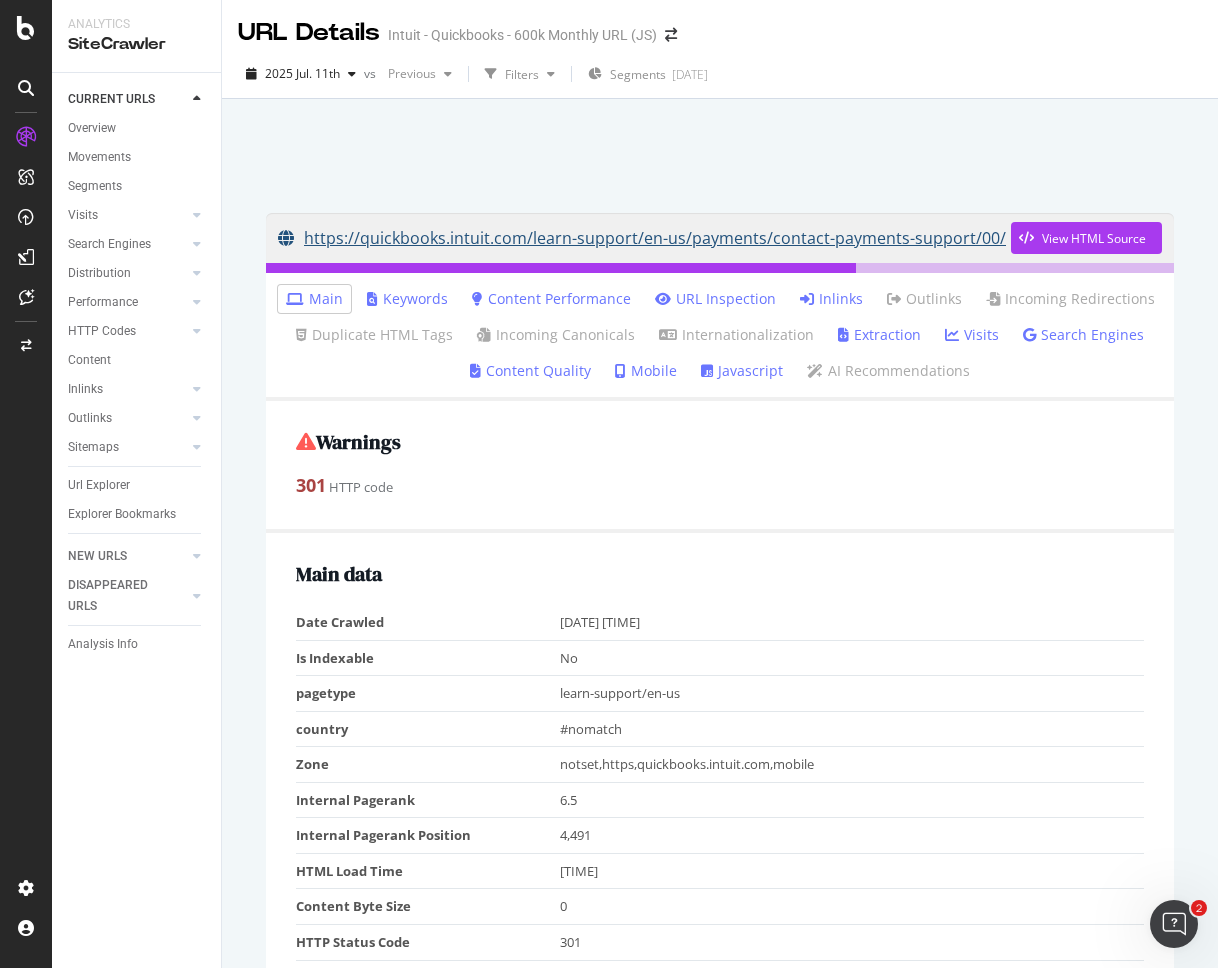 click on "https://quickbooks.intuit.com/learn-support/en-[COUNTRY]/payments/contact-payments-support/00/376458" at bounding box center [644, 238] 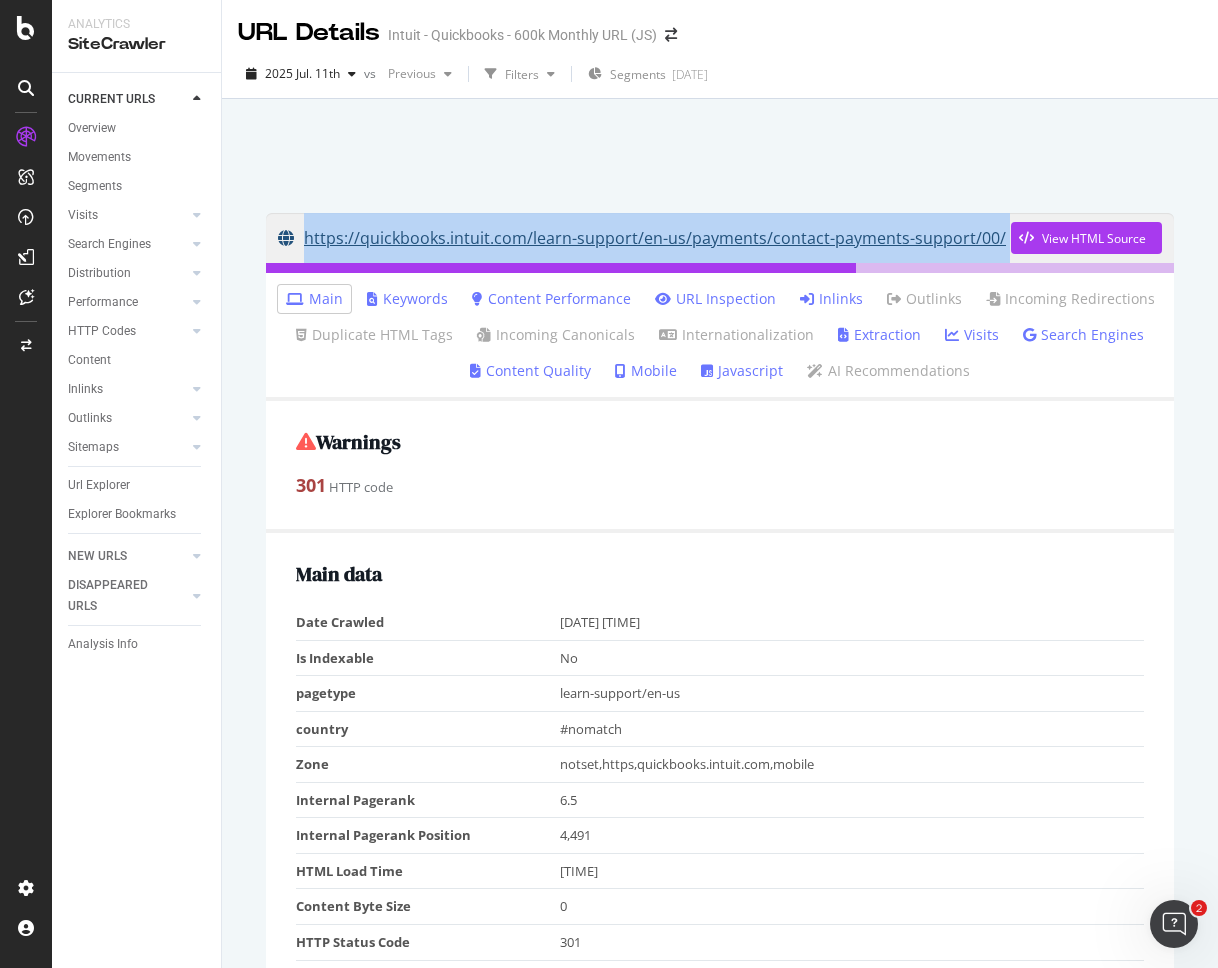 drag, startPoint x: 316, startPoint y: 182, endPoint x: 1006, endPoint y: 246, distance: 692.96173 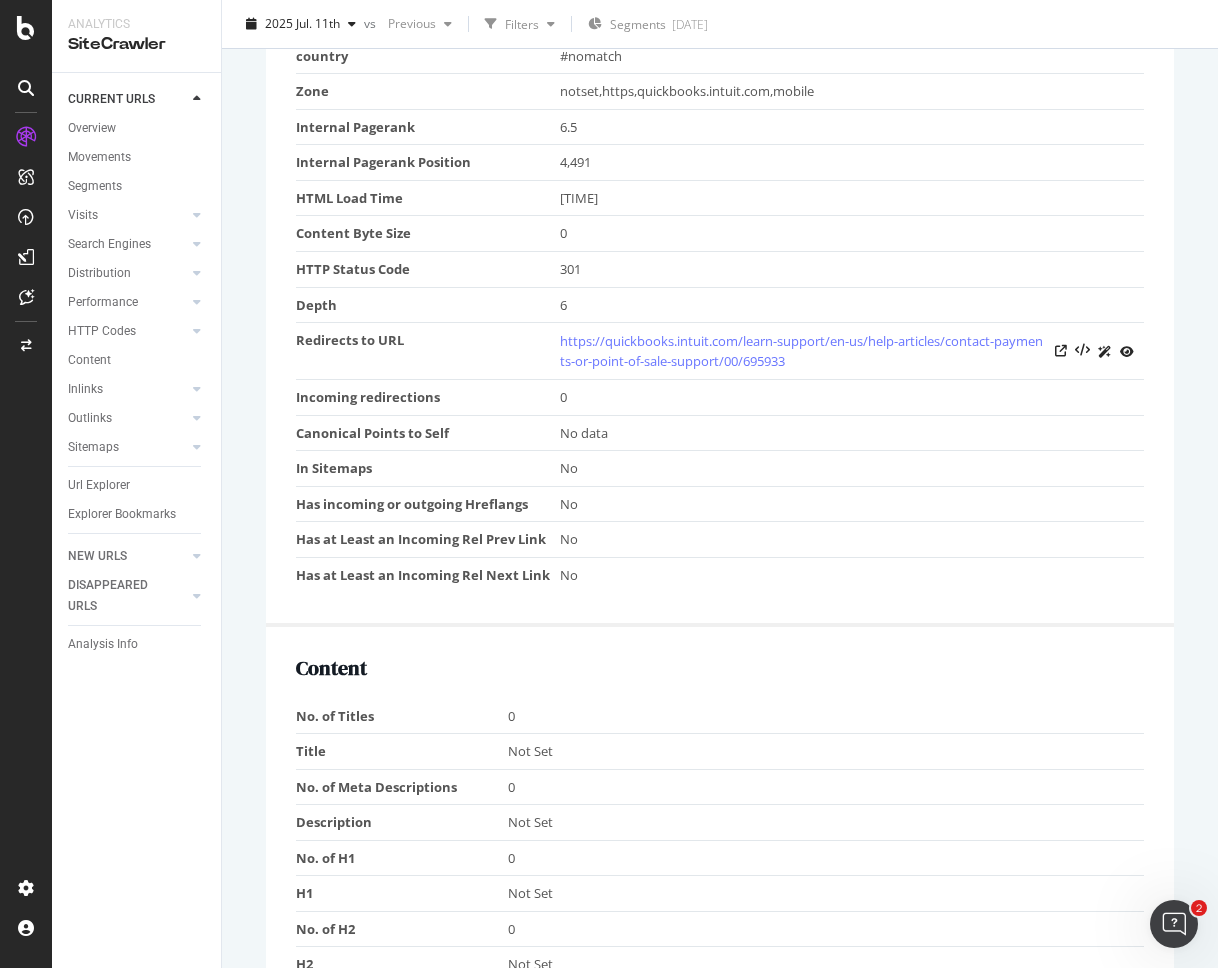 scroll, scrollTop: 675, scrollLeft: 0, axis: vertical 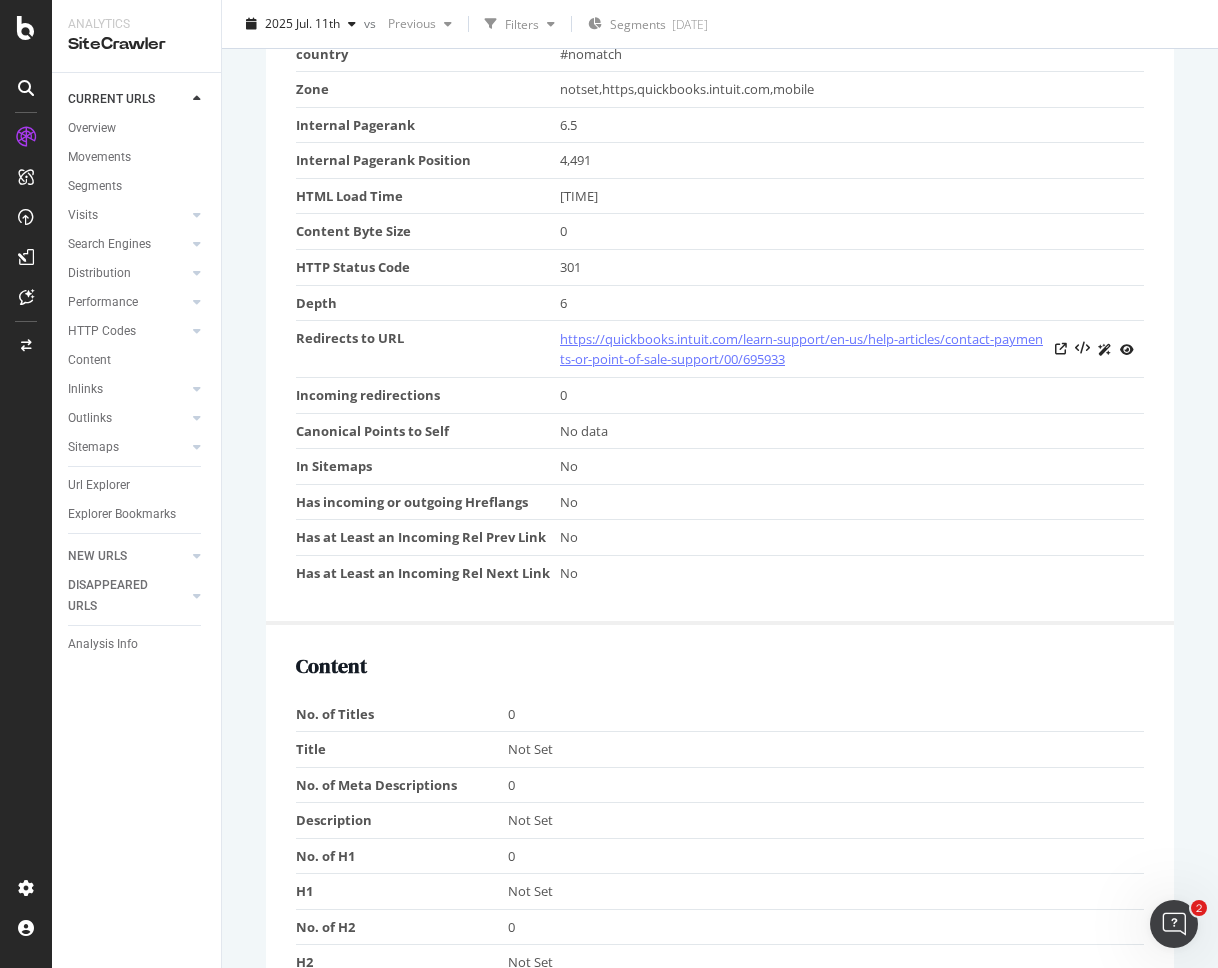 drag, startPoint x: 803, startPoint y: 358, endPoint x: 789, endPoint y: 358, distance: 14 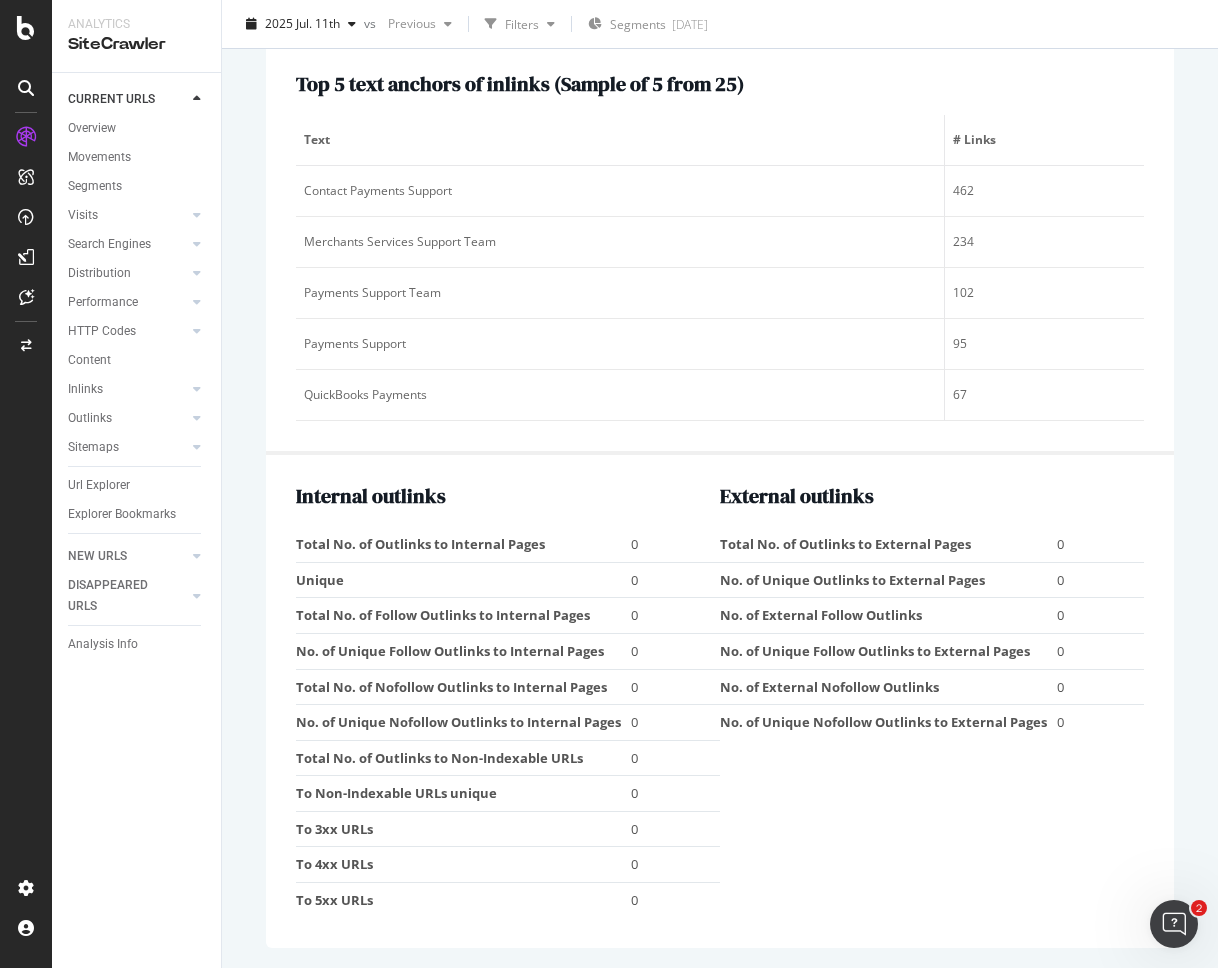 scroll, scrollTop: 0, scrollLeft: 0, axis: both 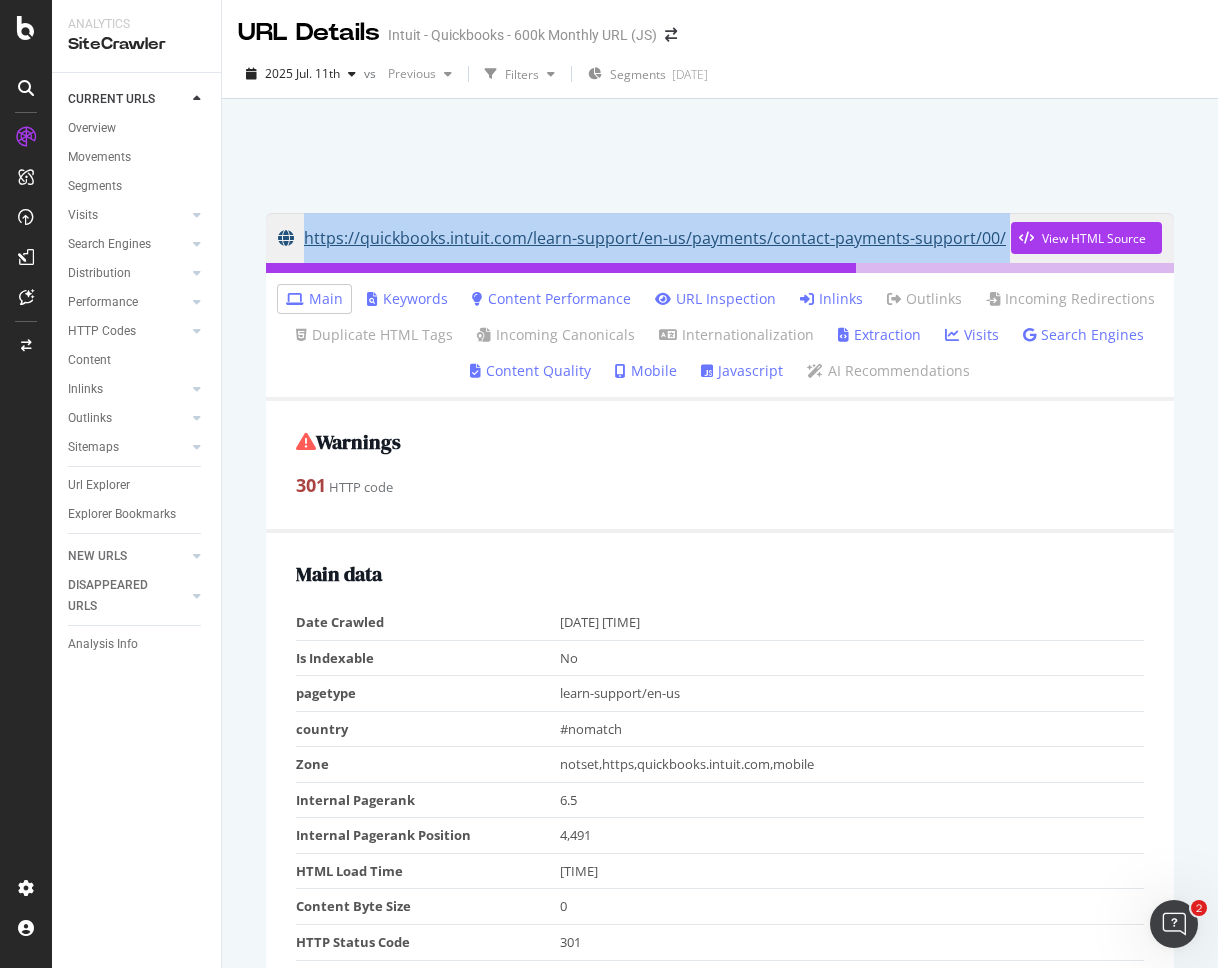 click on "https://quickbooks.intuit.com/learn-support/en-[COUNTRY]/payments/contact-payments-support/00/376458" at bounding box center [644, 238] 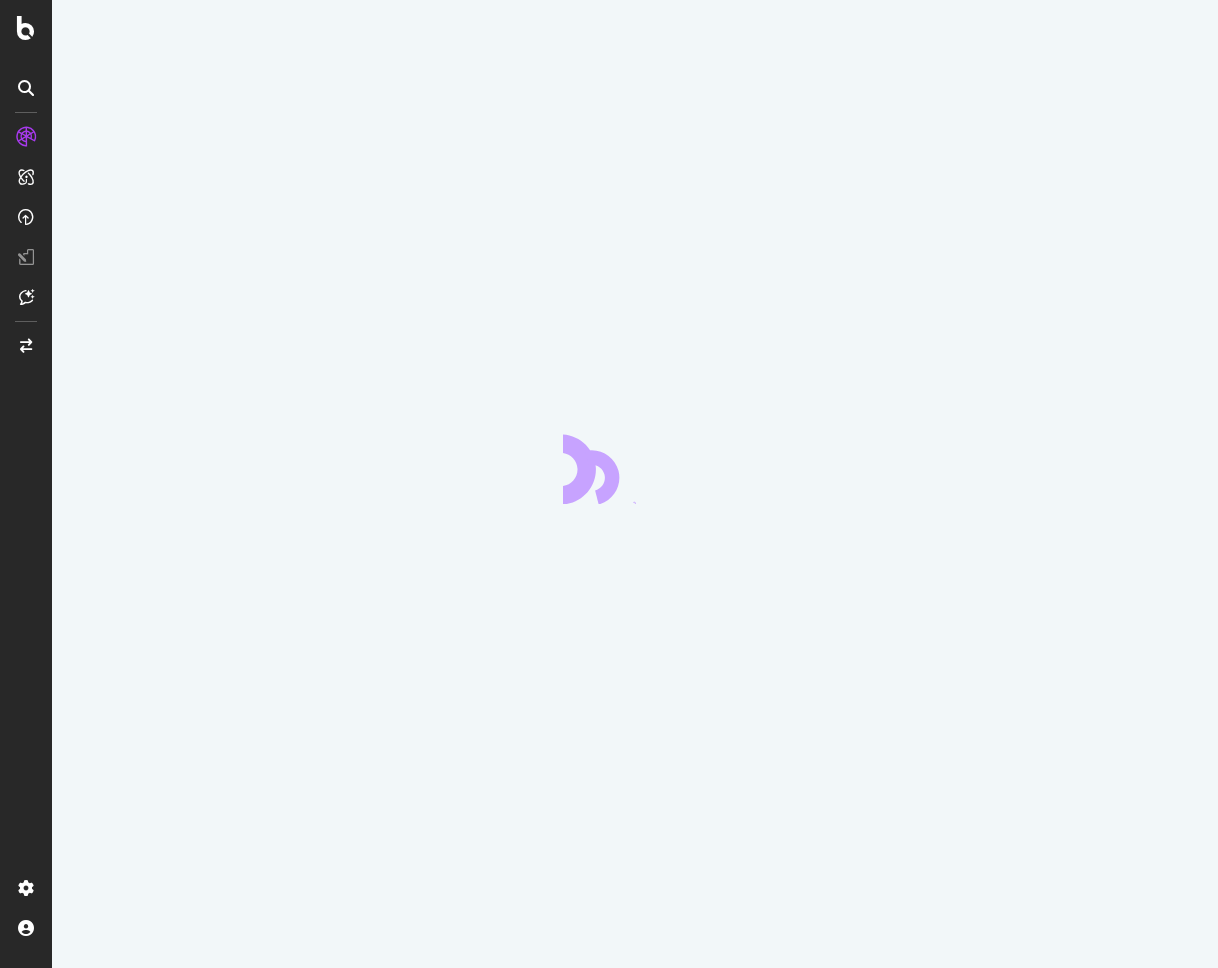 scroll, scrollTop: 0, scrollLeft: 0, axis: both 